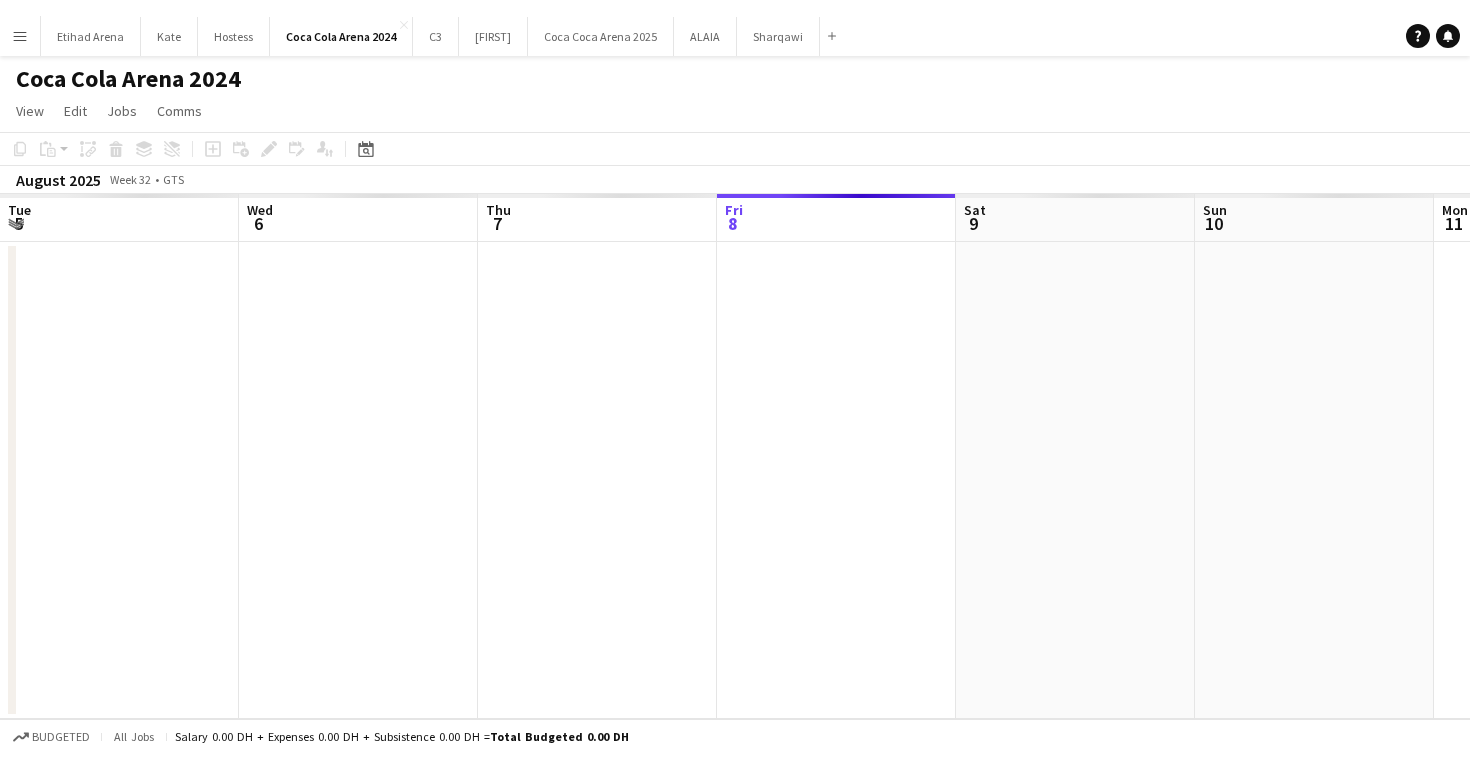 scroll, scrollTop: 0, scrollLeft: 0, axis: both 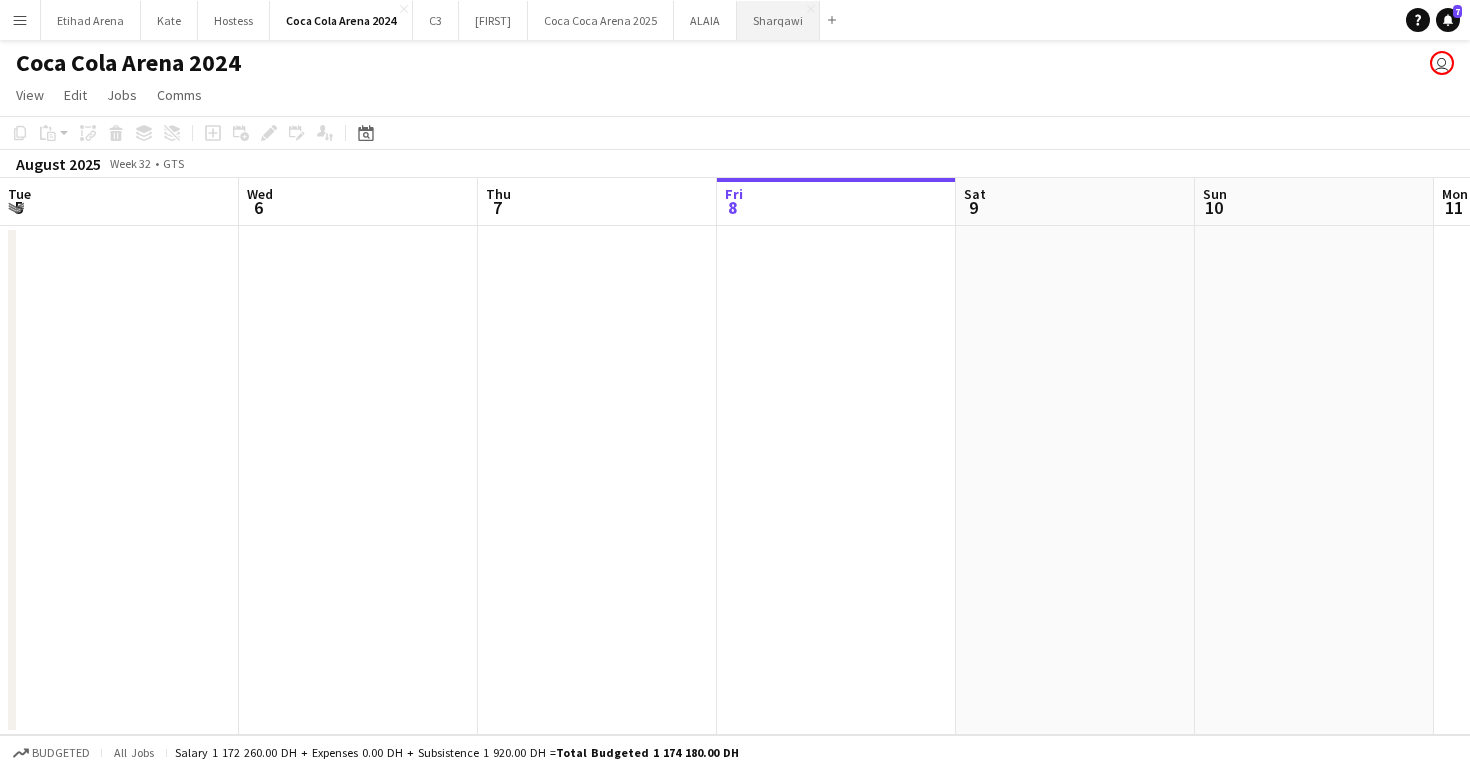 click on "[LAST]
Close" at bounding box center (778, 20) 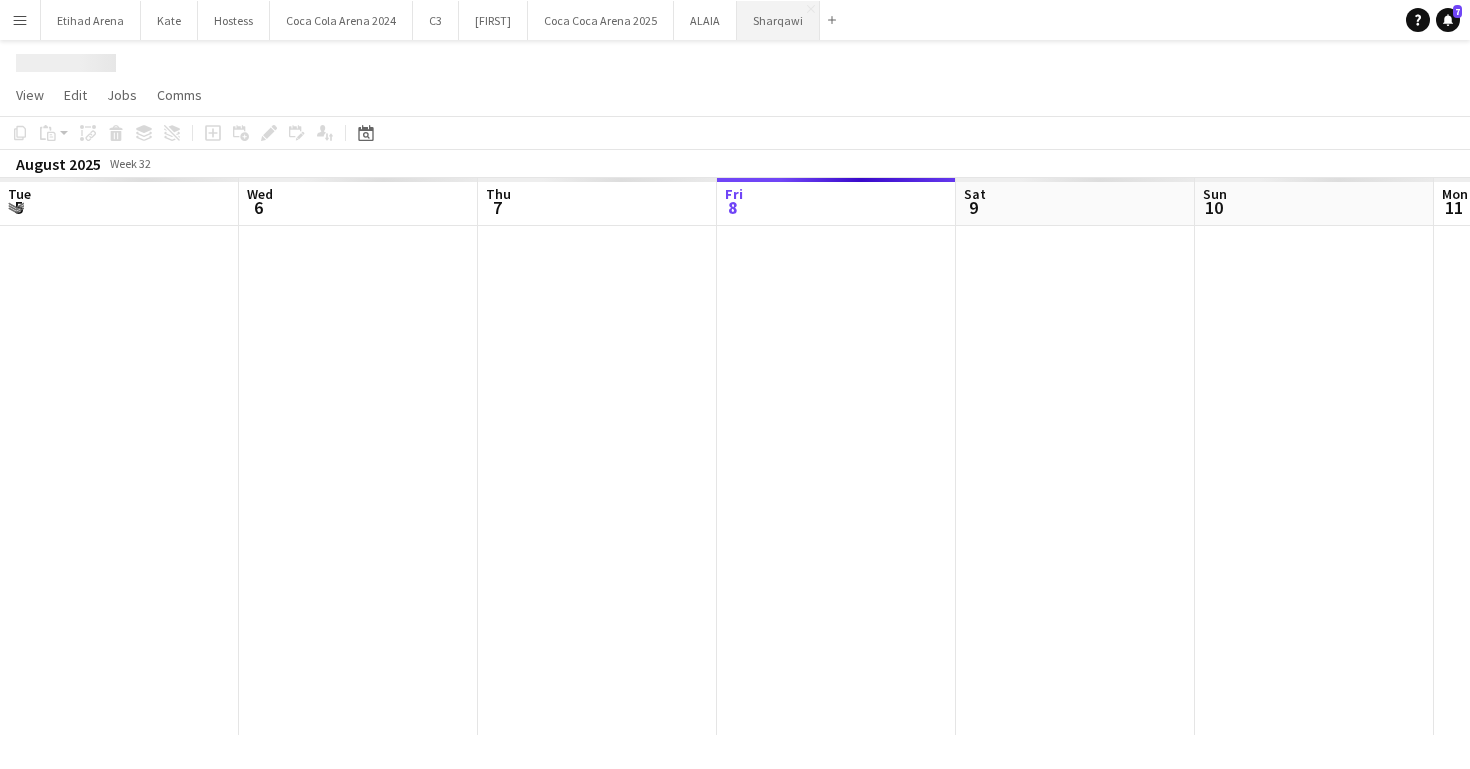 scroll, scrollTop: 0, scrollLeft: 478, axis: horizontal 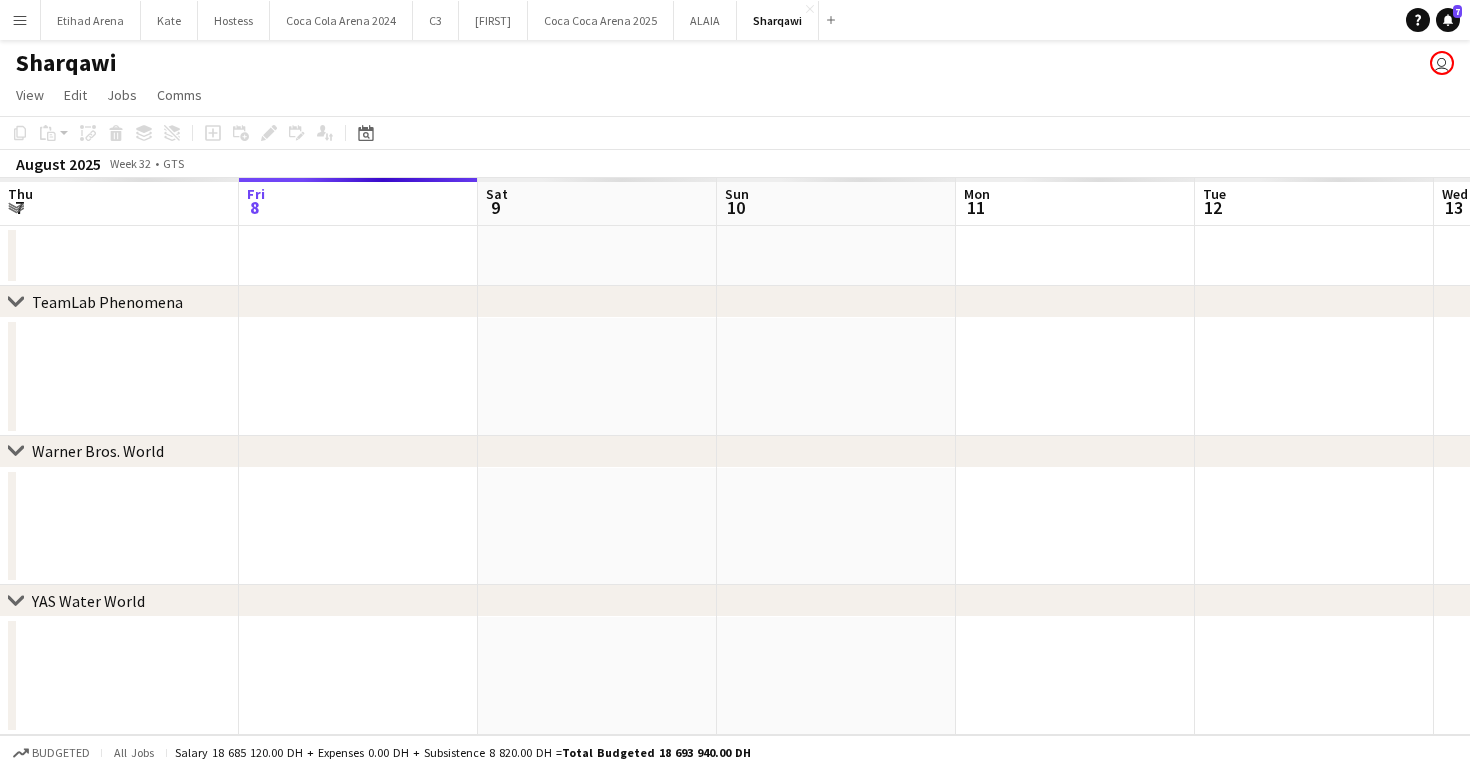 click on "View  Day view expanded Day view collapsed Month view Date picker Jump to today Expand Linked Jobs Collapse Linked Jobs  Edit  Copy
Command
C  Paste  Without Crew
Command
V With Crew
Command
Shift
V Paste as linked job  Group  Group Ungroup  Jobs  New Job Edit Job Delete Job New Linked Job Edit Linked Jobs Job fulfilment Promote Role Copy Role URL  Comms  Notify confirmed crew Create chat" 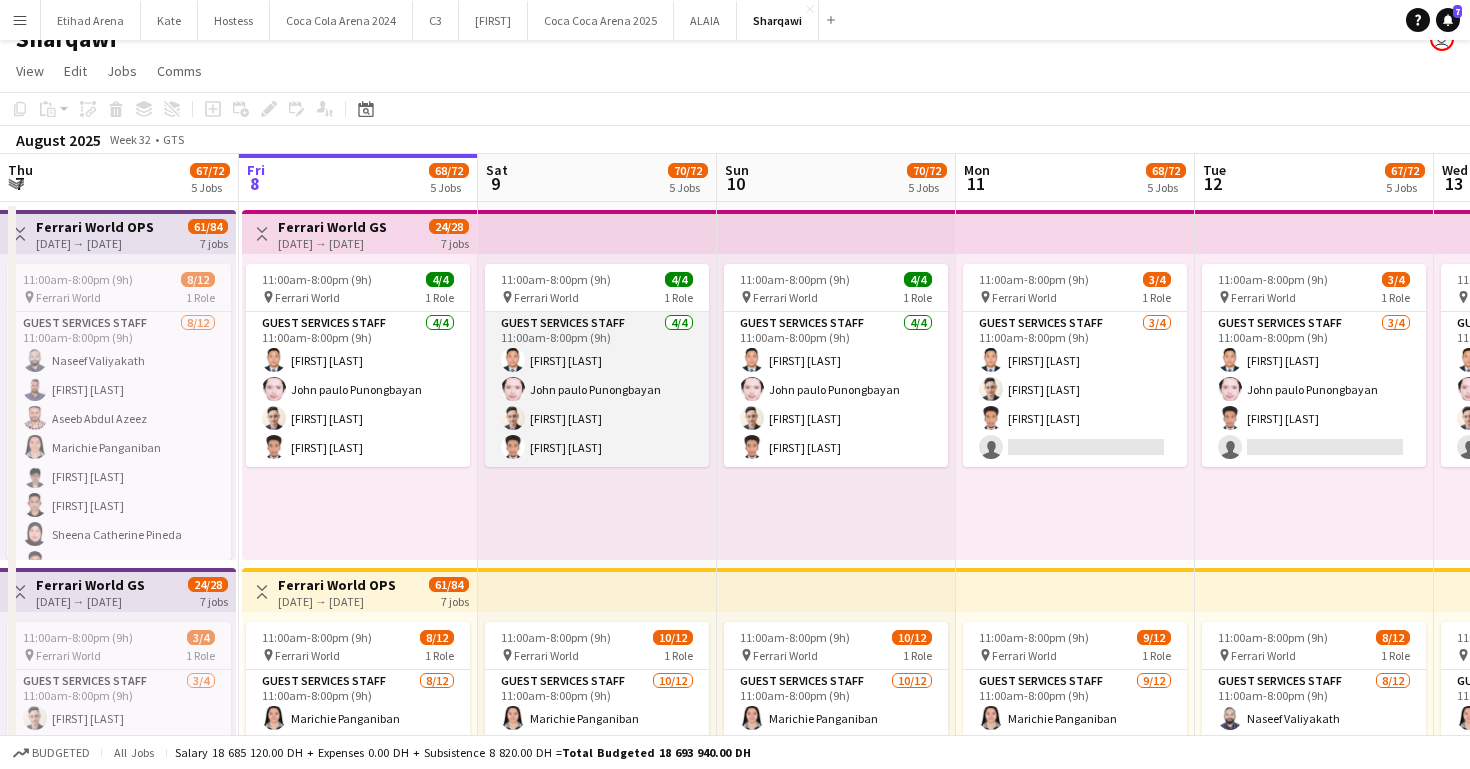 scroll, scrollTop: 61, scrollLeft: 0, axis: vertical 